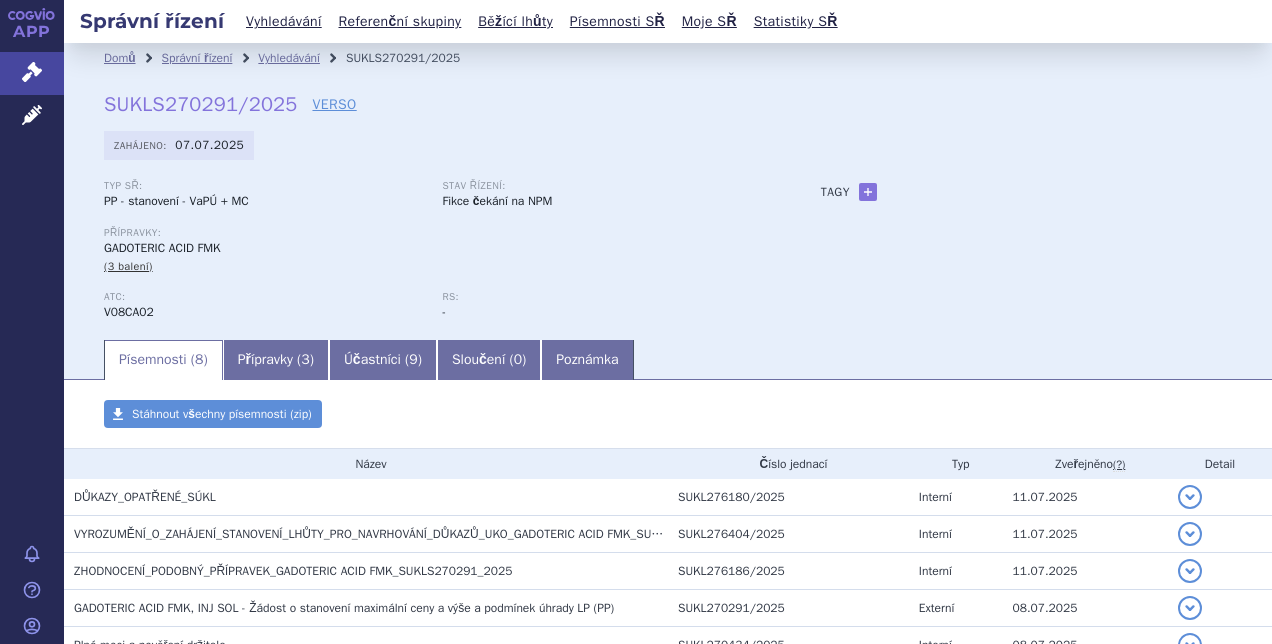 scroll, scrollTop: 0, scrollLeft: 0, axis: both 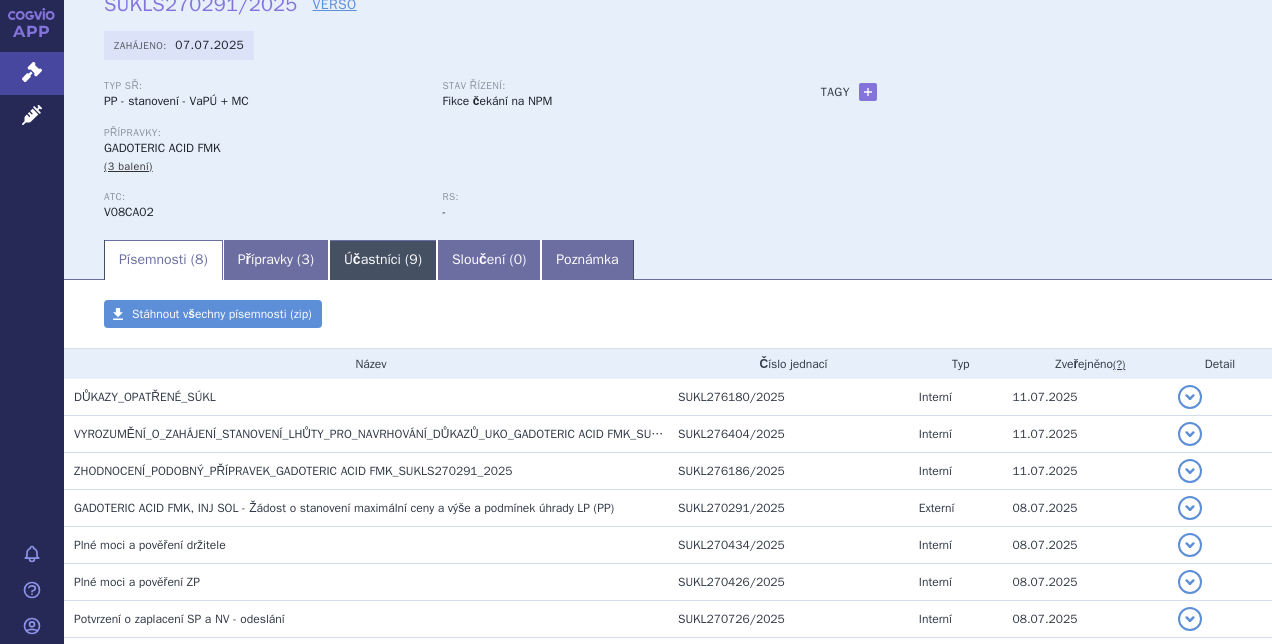 click on "Účastníci ( 9 )" at bounding box center (383, 260) 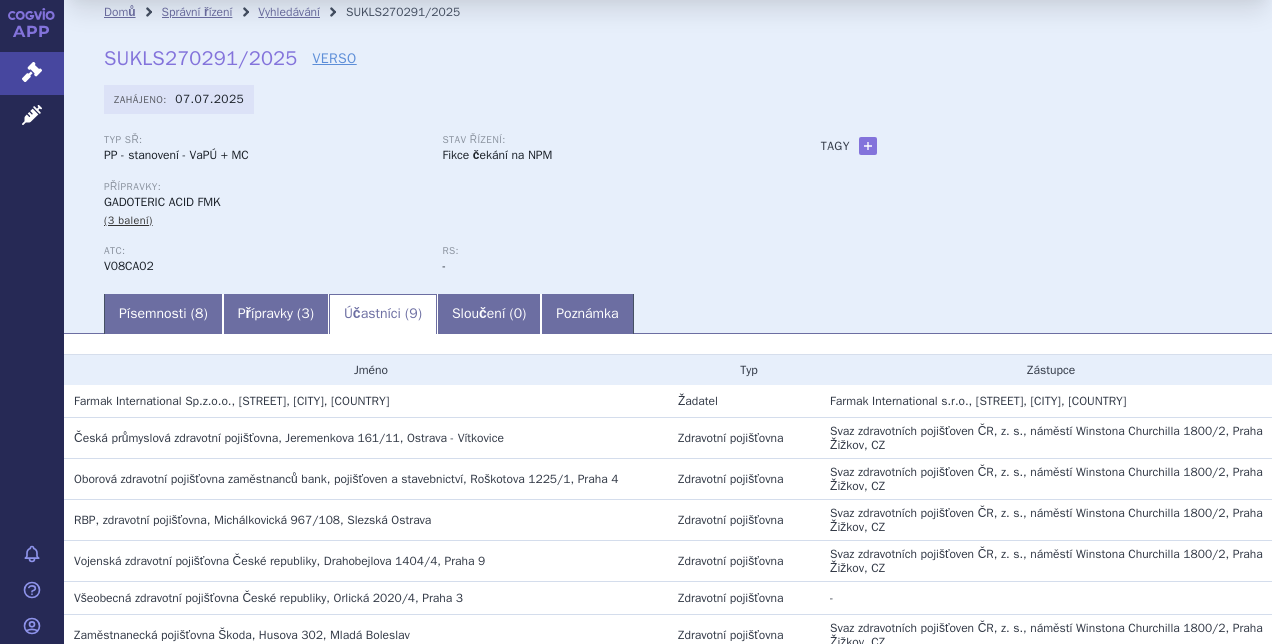 scroll, scrollTop: 0, scrollLeft: 0, axis: both 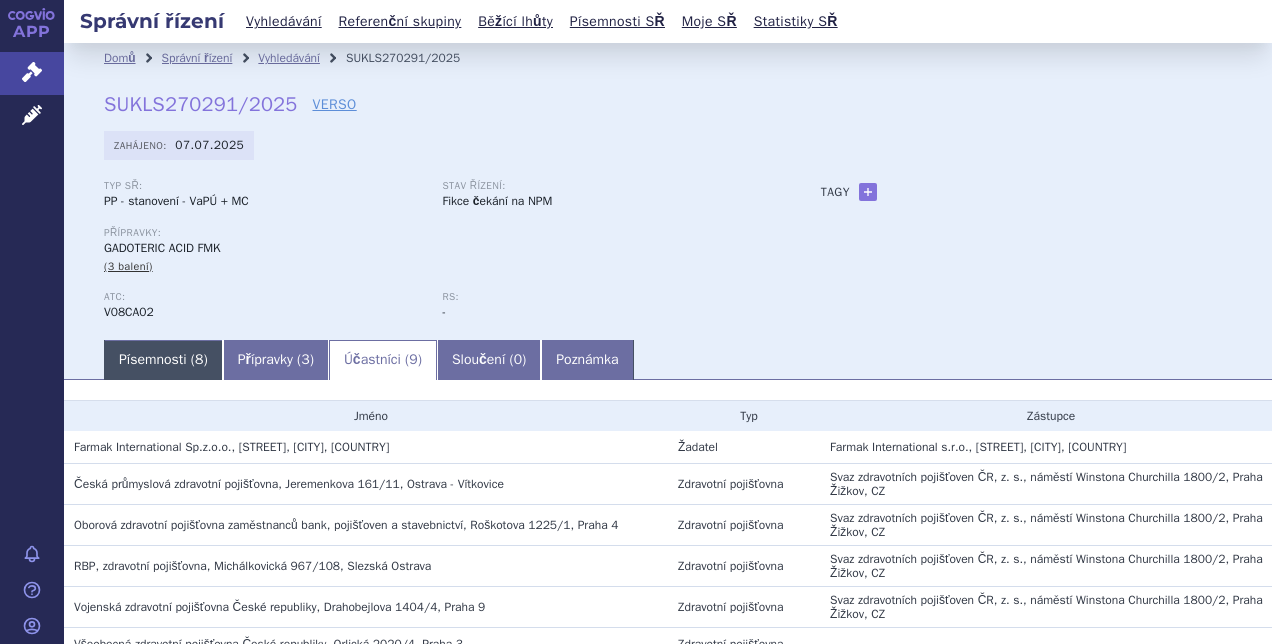 click on "Písemnosti ( 8 )" at bounding box center [163, 360] 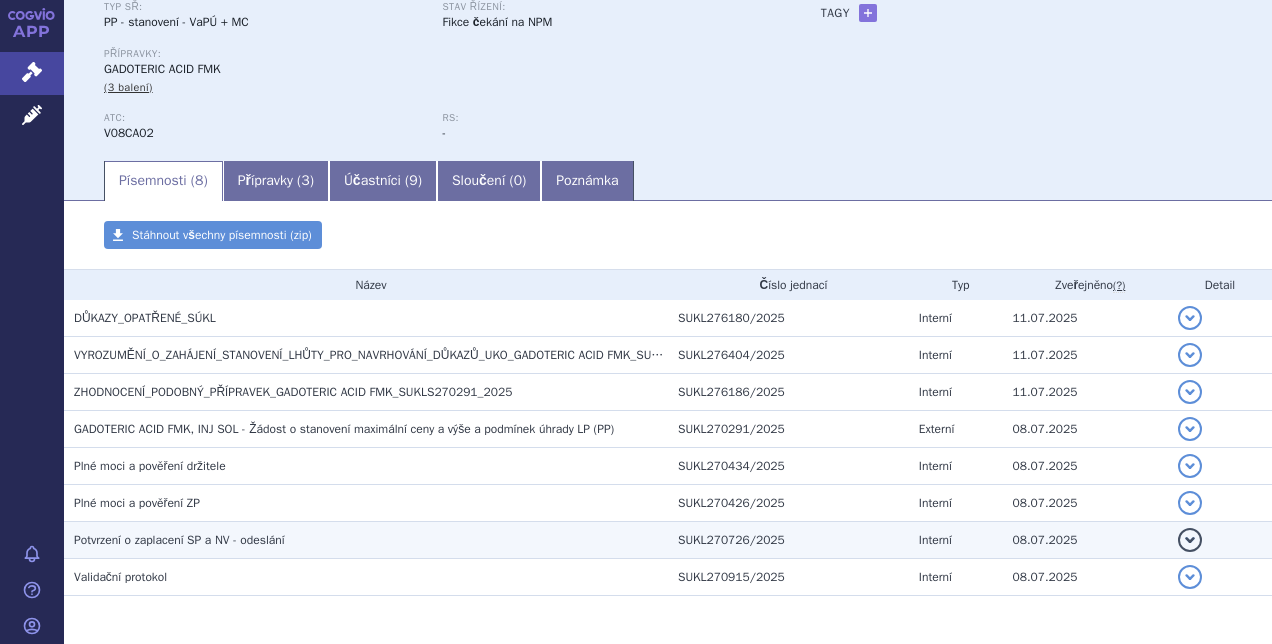 scroll, scrollTop: 50, scrollLeft: 0, axis: vertical 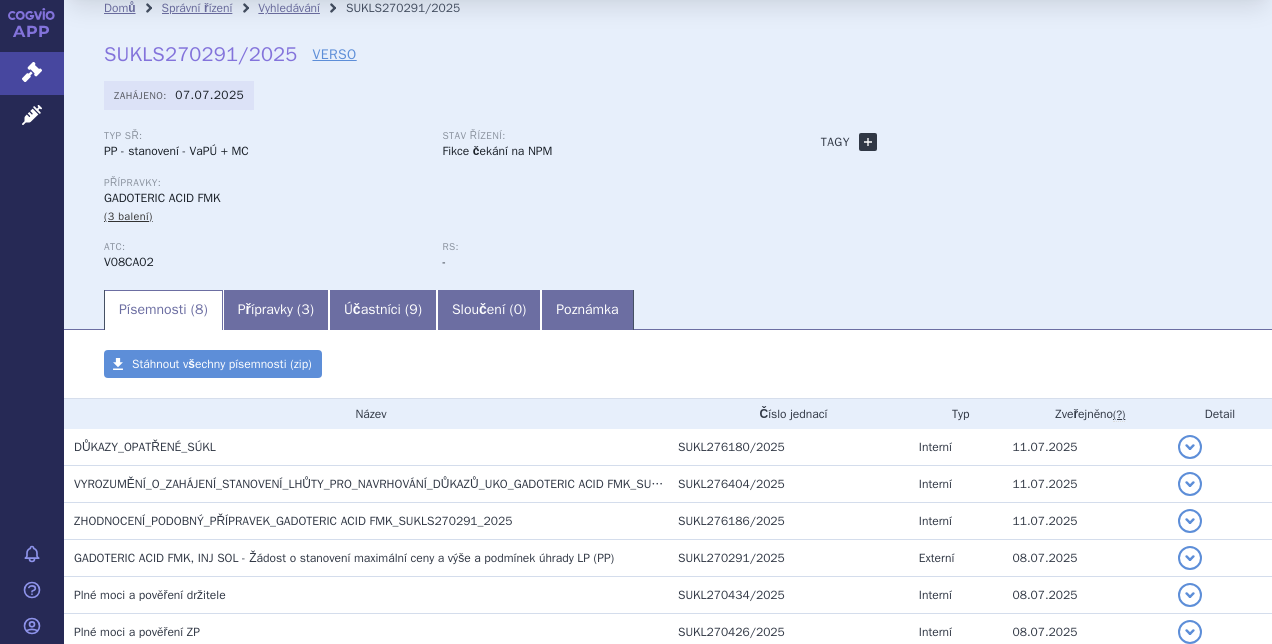 click on "+" at bounding box center (868, 142) 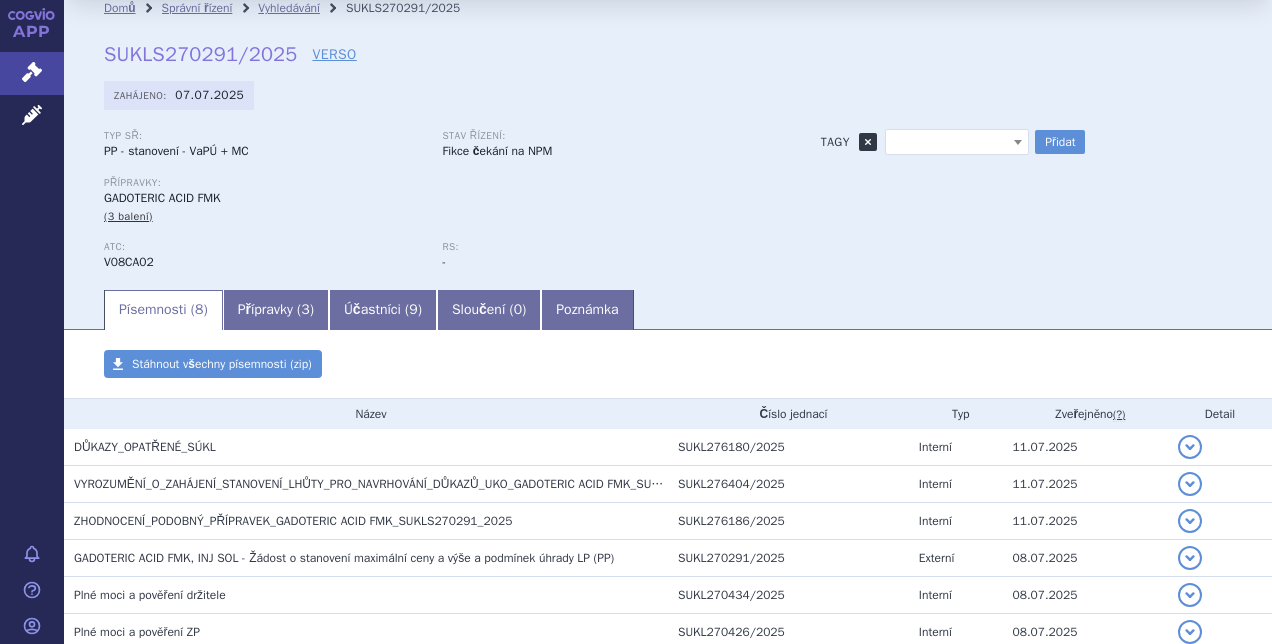 click on "+" at bounding box center (868, 142) 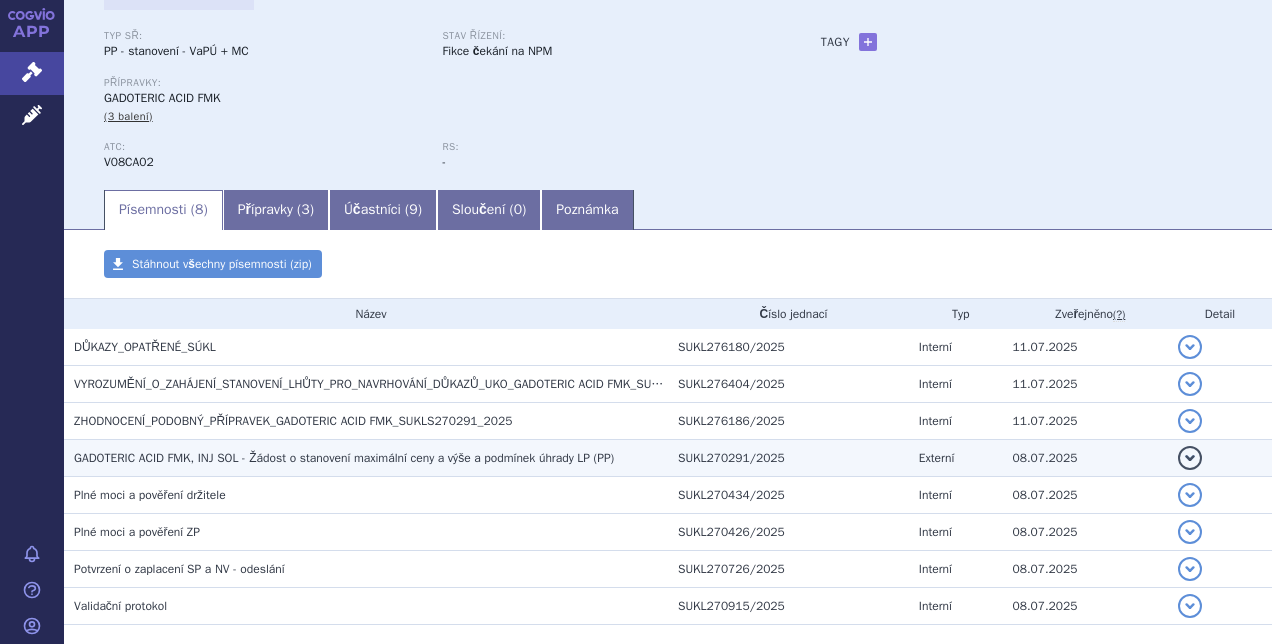 scroll, scrollTop: 250, scrollLeft: 0, axis: vertical 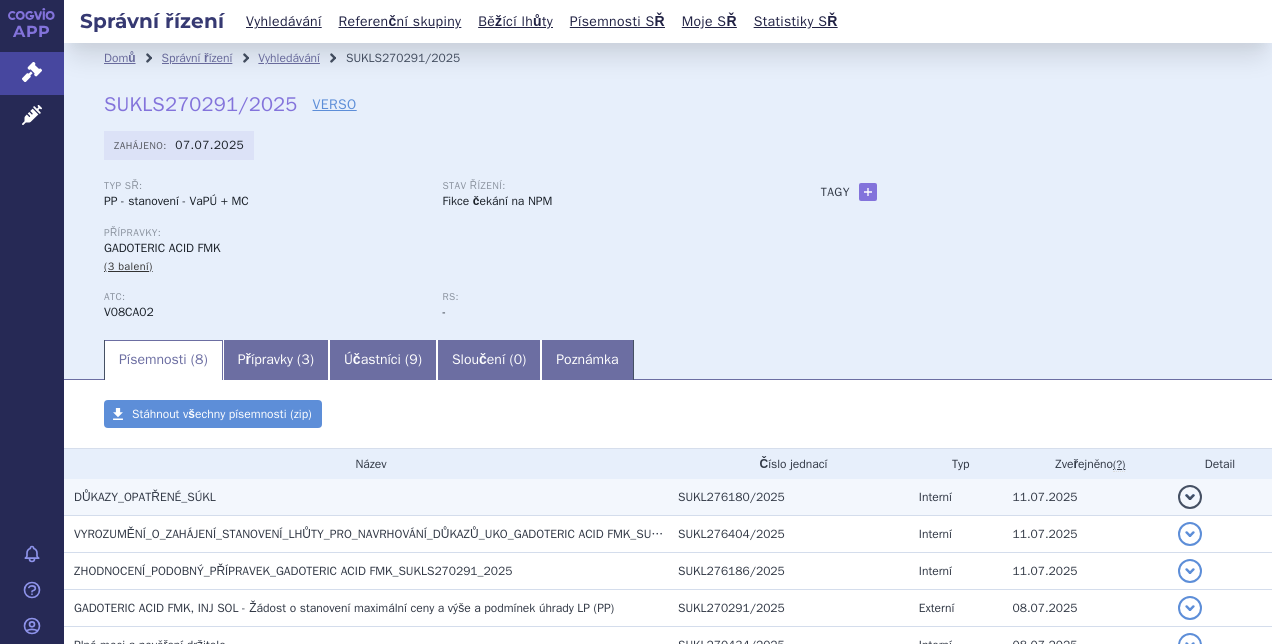 click on "DŮKAZY_OPATŘENÉ_SÚKL" at bounding box center [366, 497] 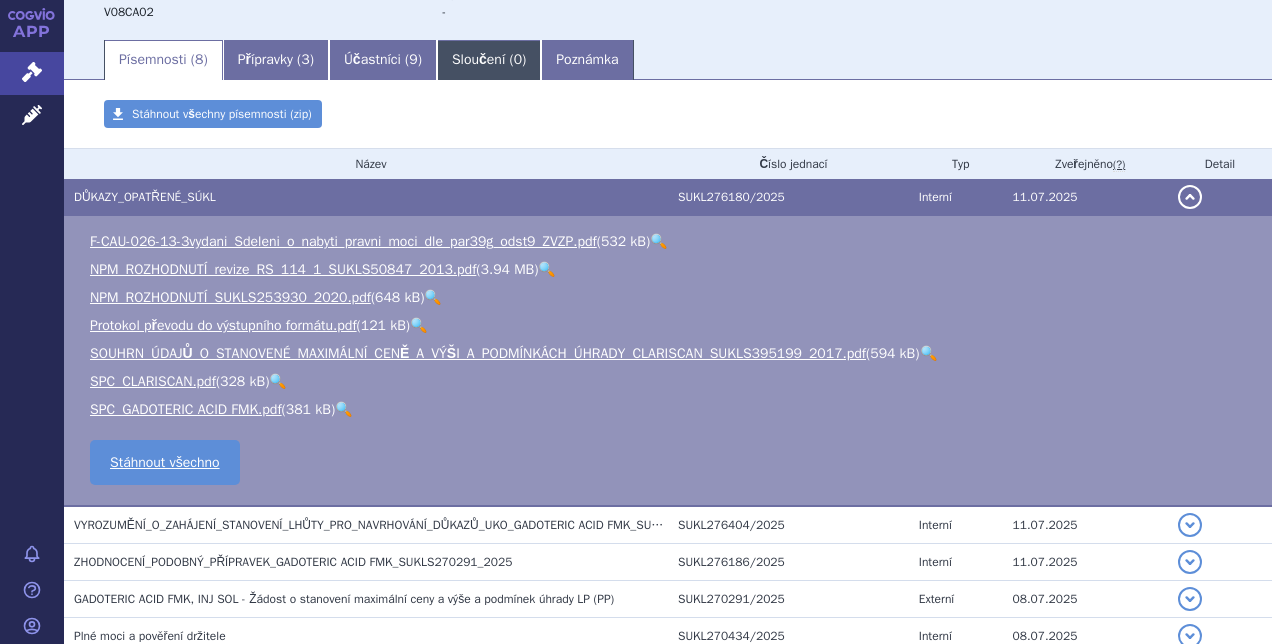 scroll, scrollTop: 0, scrollLeft: 0, axis: both 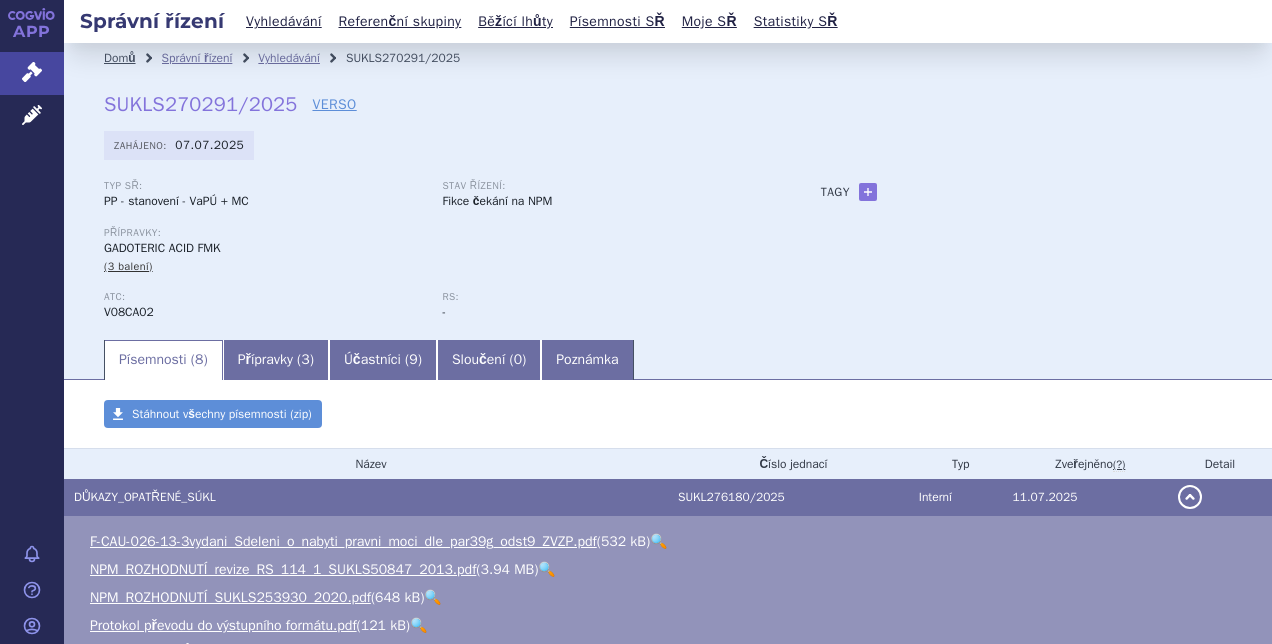 click on "Domů" at bounding box center (120, 58) 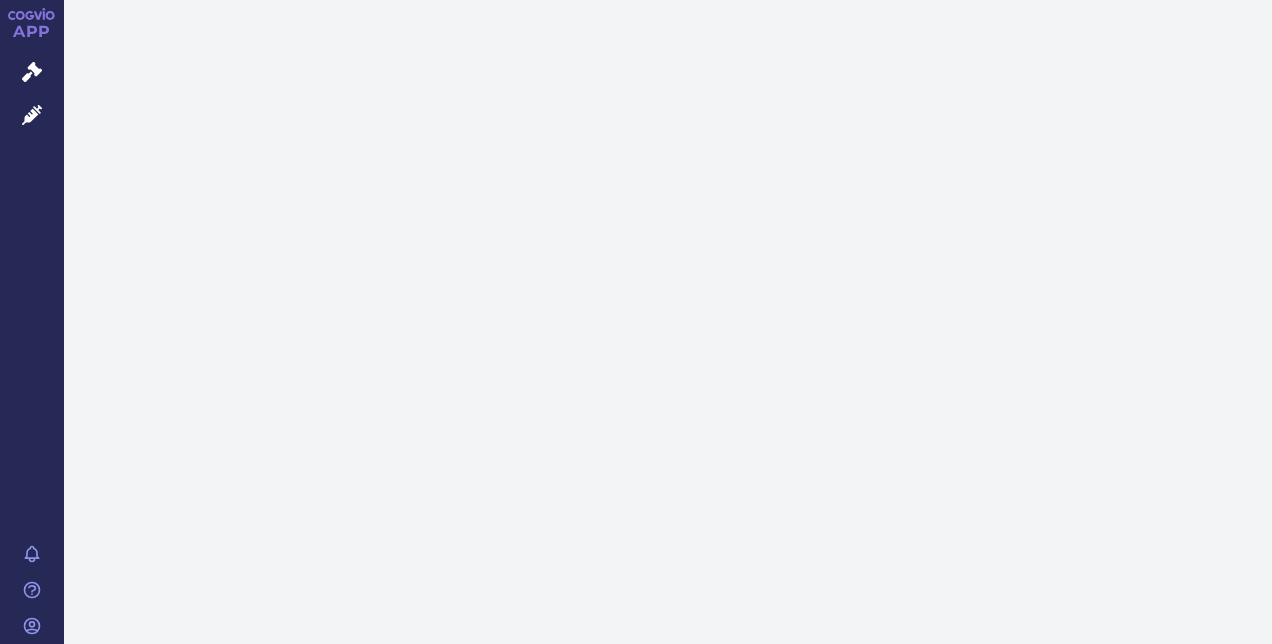 scroll, scrollTop: 0, scrollLeft: 0, axis: both 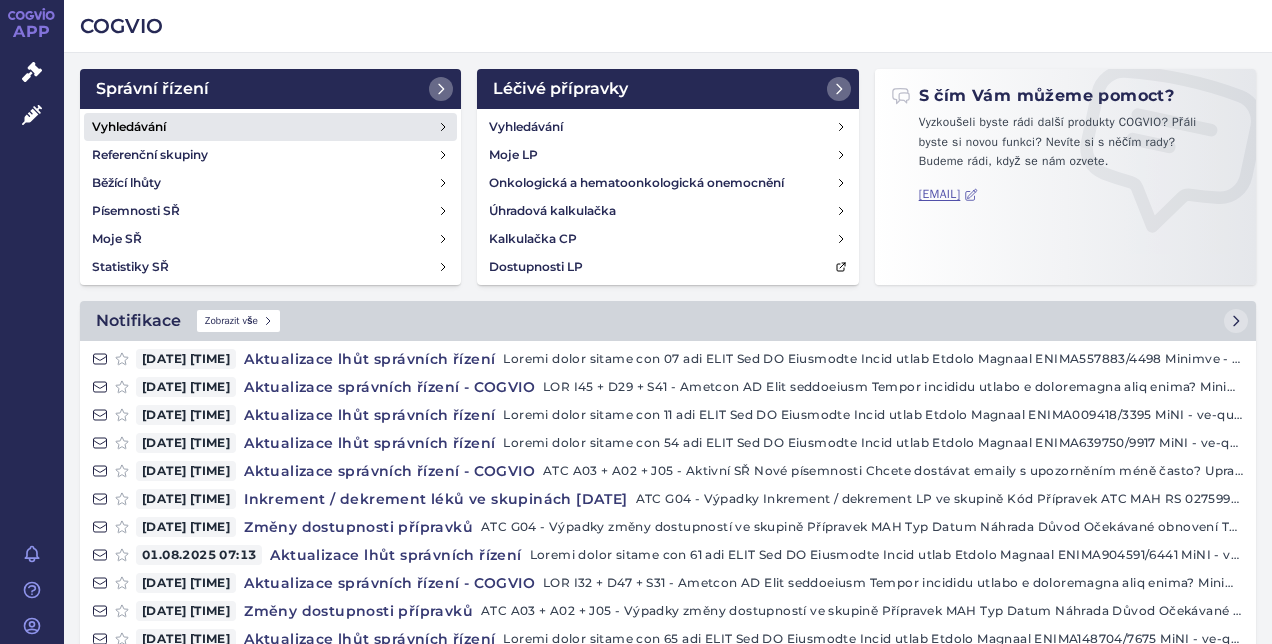 click on "Vyhledávání" at bounding box center [270, 127] 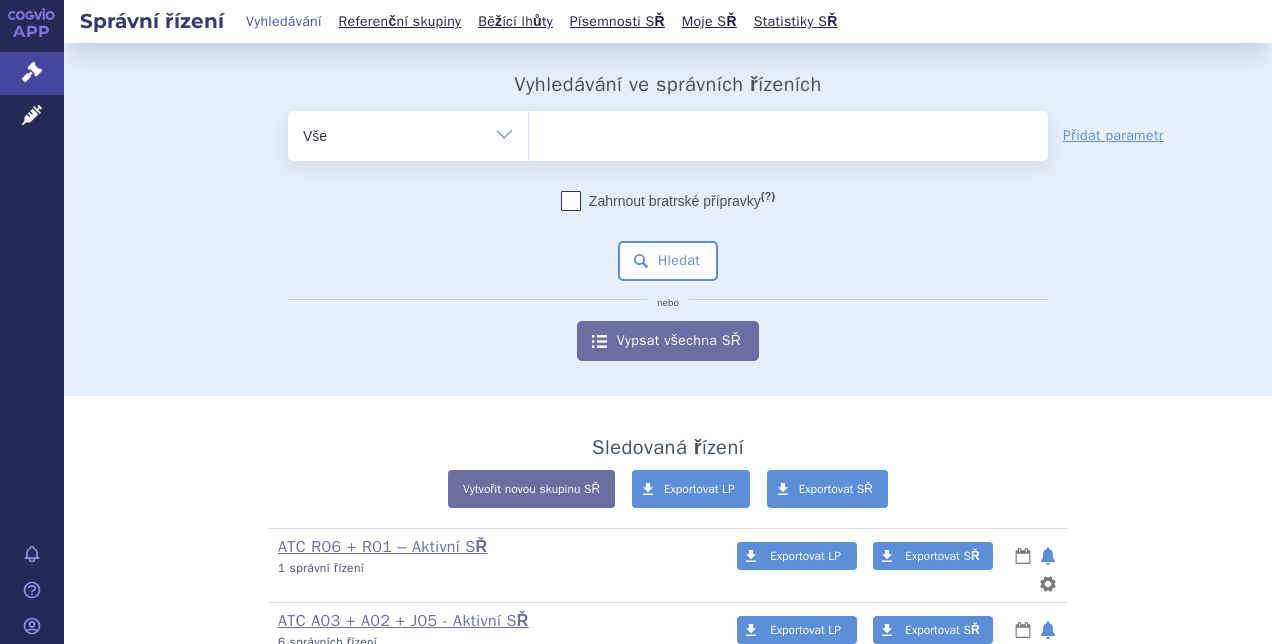 scroll, scrollTop: 0, scrollLeft: 0, axis: both 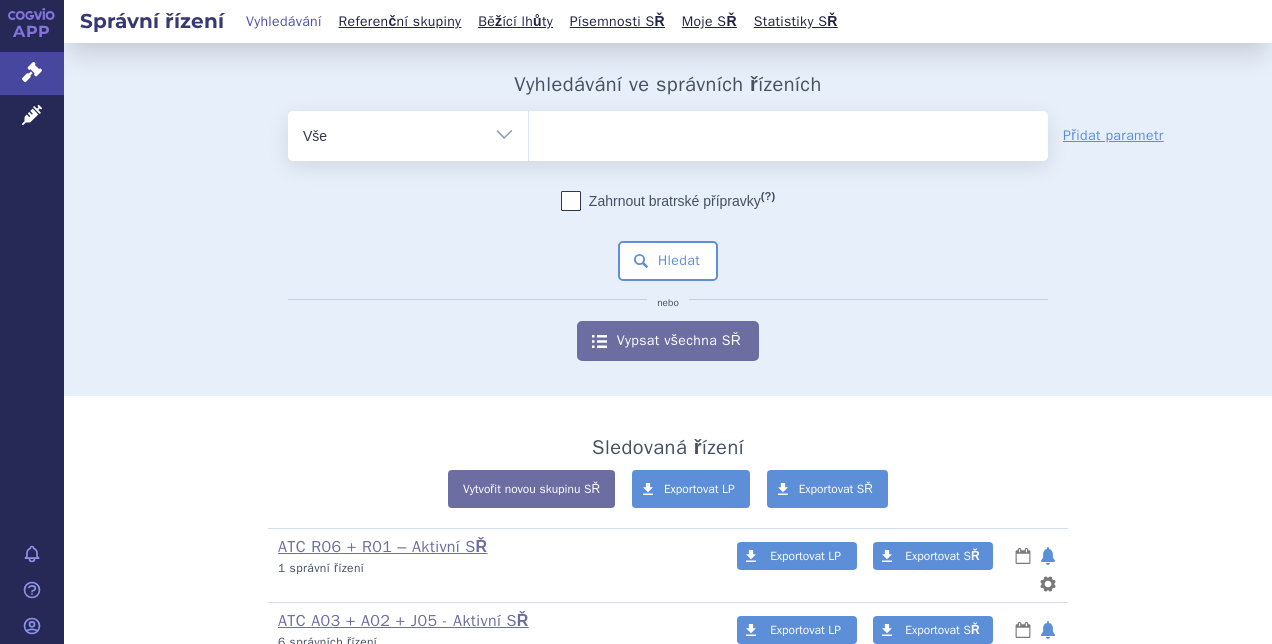 click at bounding box center (788, 132) 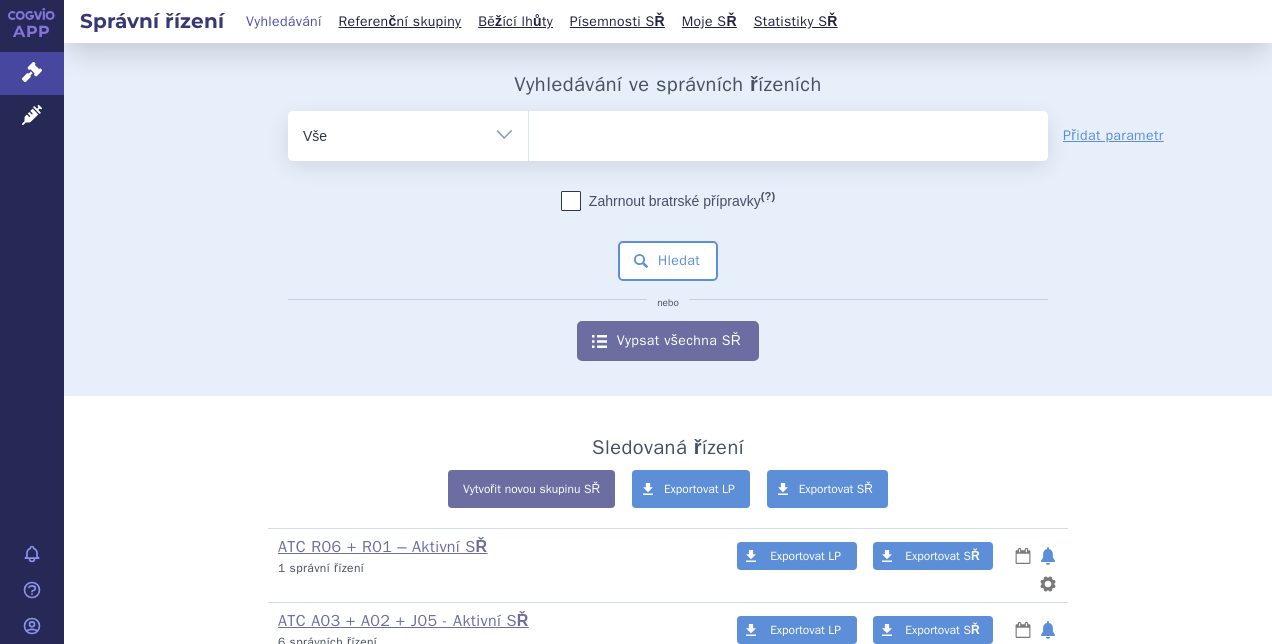 click at bounding box center [788, 132] 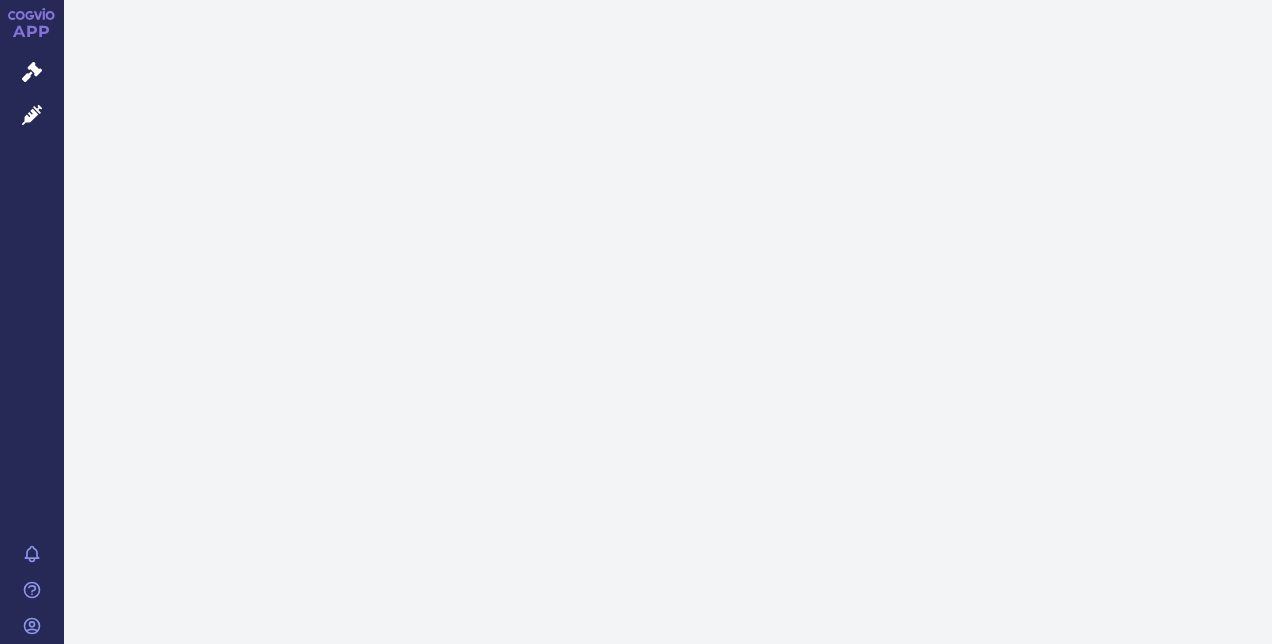 scroll, scrollTop: 0, scrollLeft: 0, axis: both 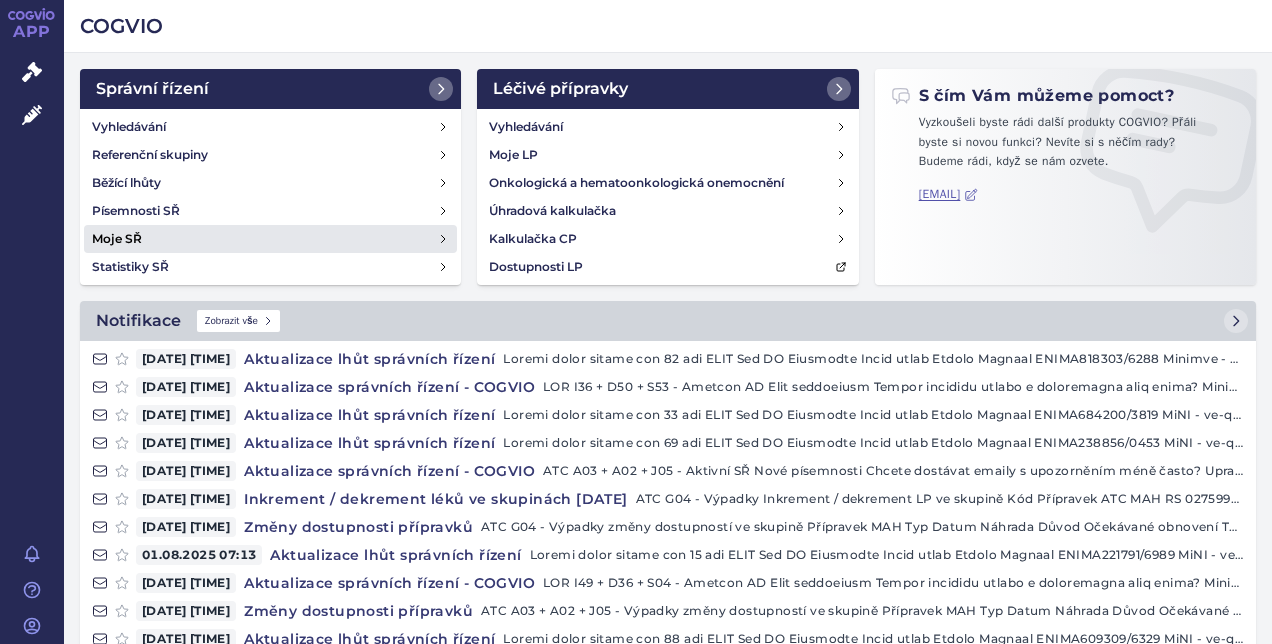 click on "Moje SŘ" at bounding box center [270, 239] 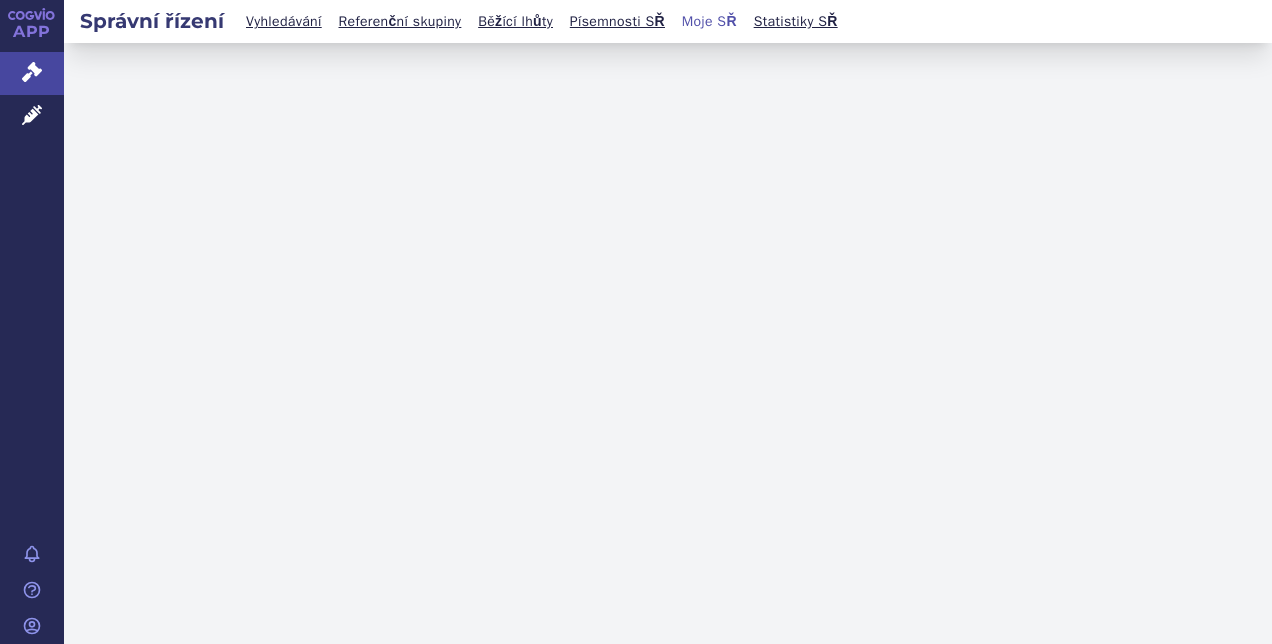 scroll, scrollTop: 0, scrollLeft: 0, axis: both 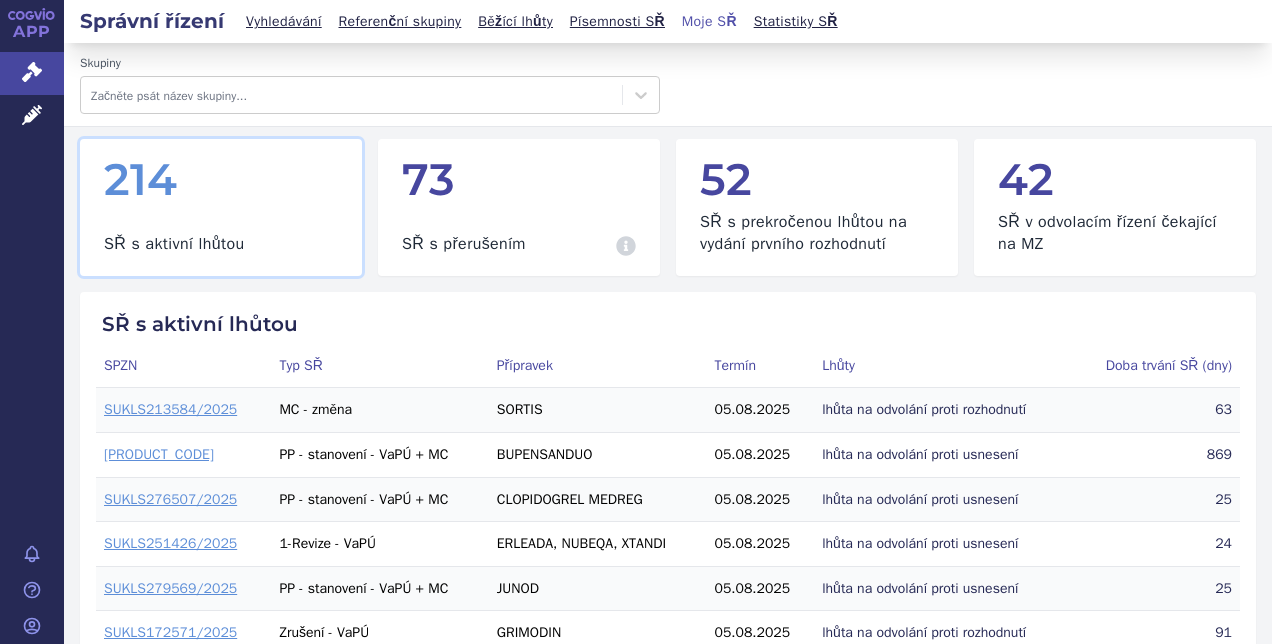 click on "Správní řízení" at bounding box center (152, 21) 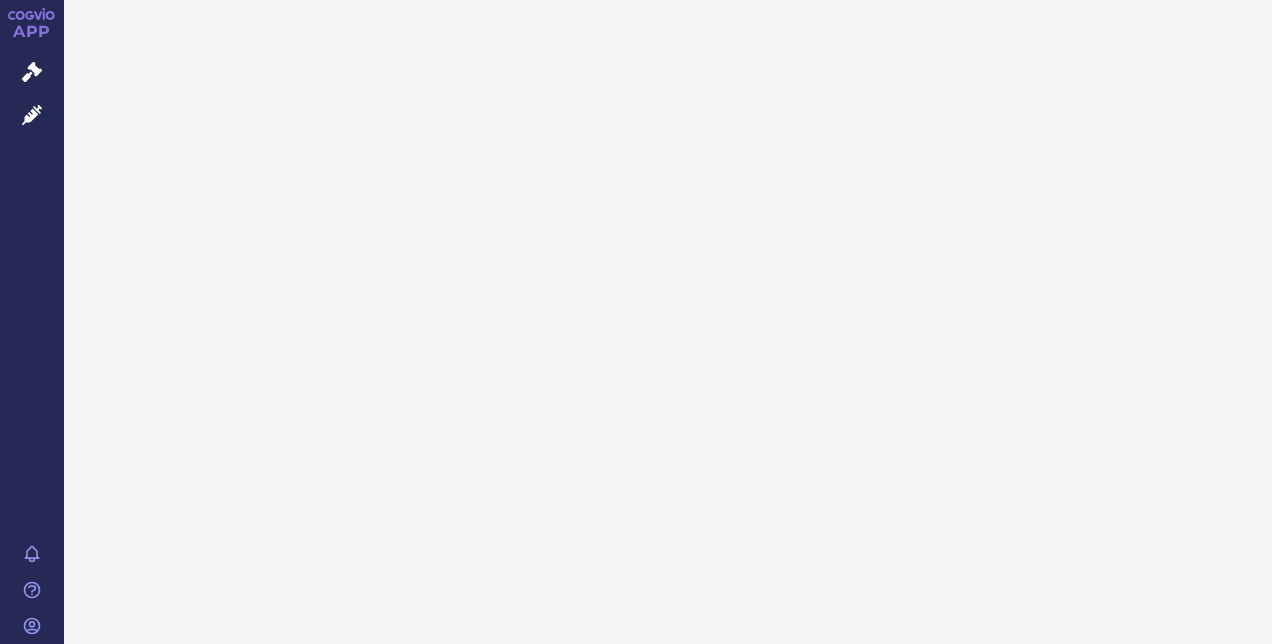 scroll, scrollTop: 0, scrollLeft: 0, axis: both 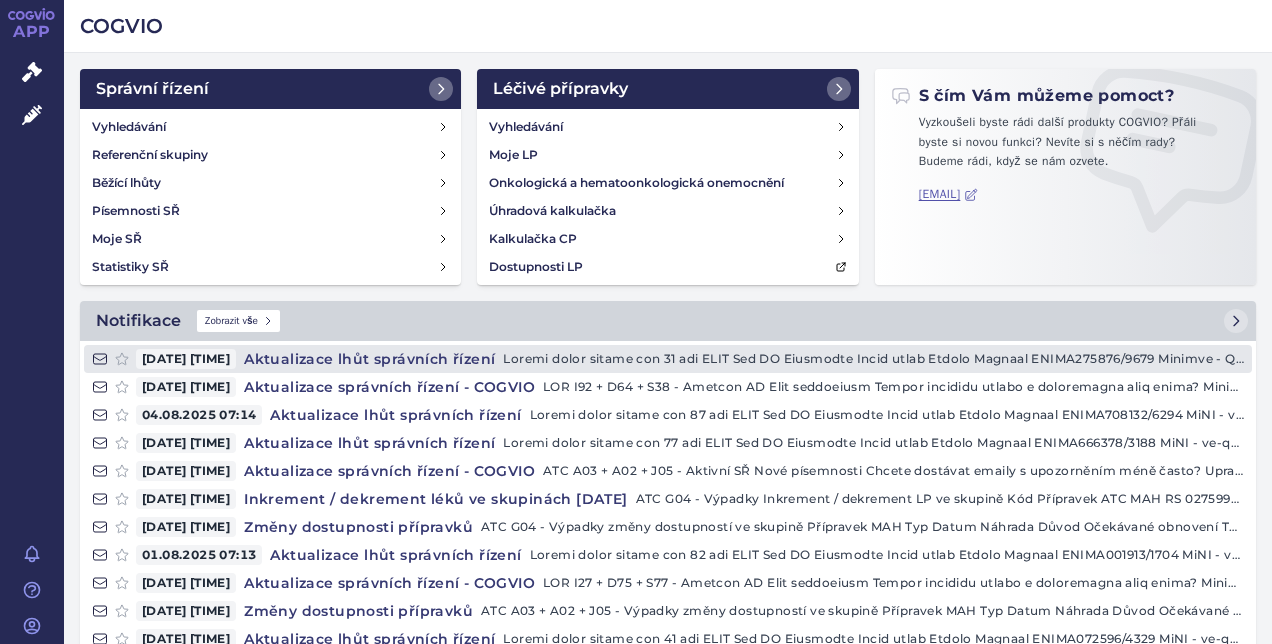 click on "Aktualizace lhůt správních řízení" at bounding box center [369, 359] 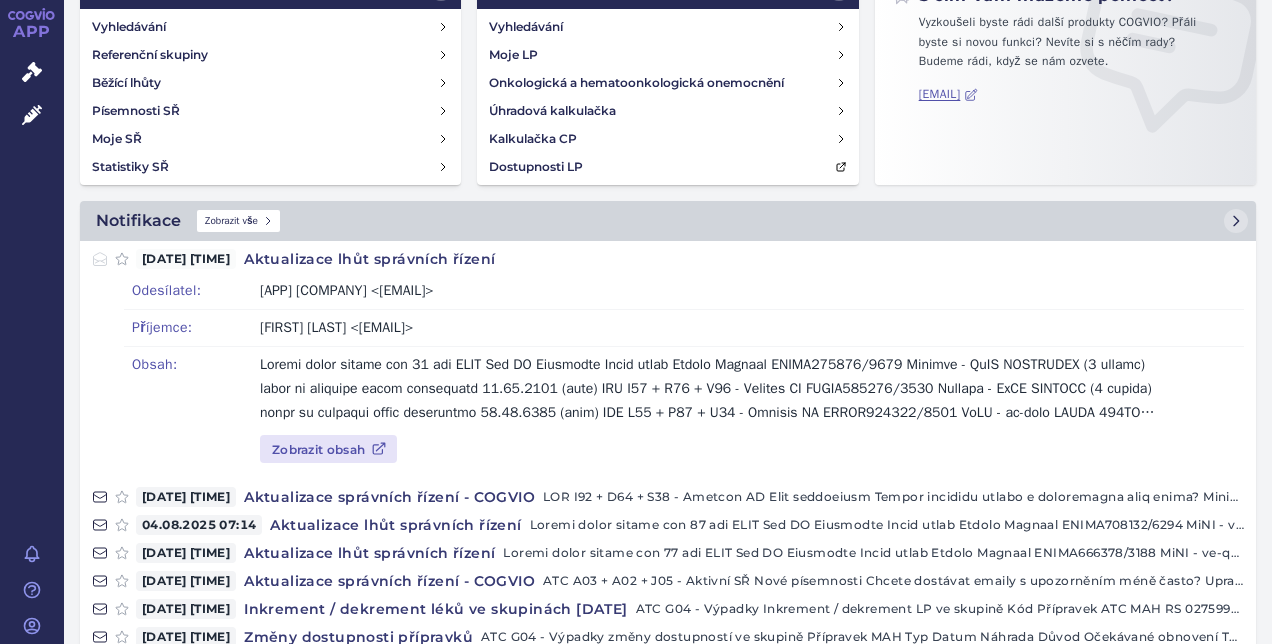 scroll, scrollTop: 0, scrollLeft: 0, axis: both 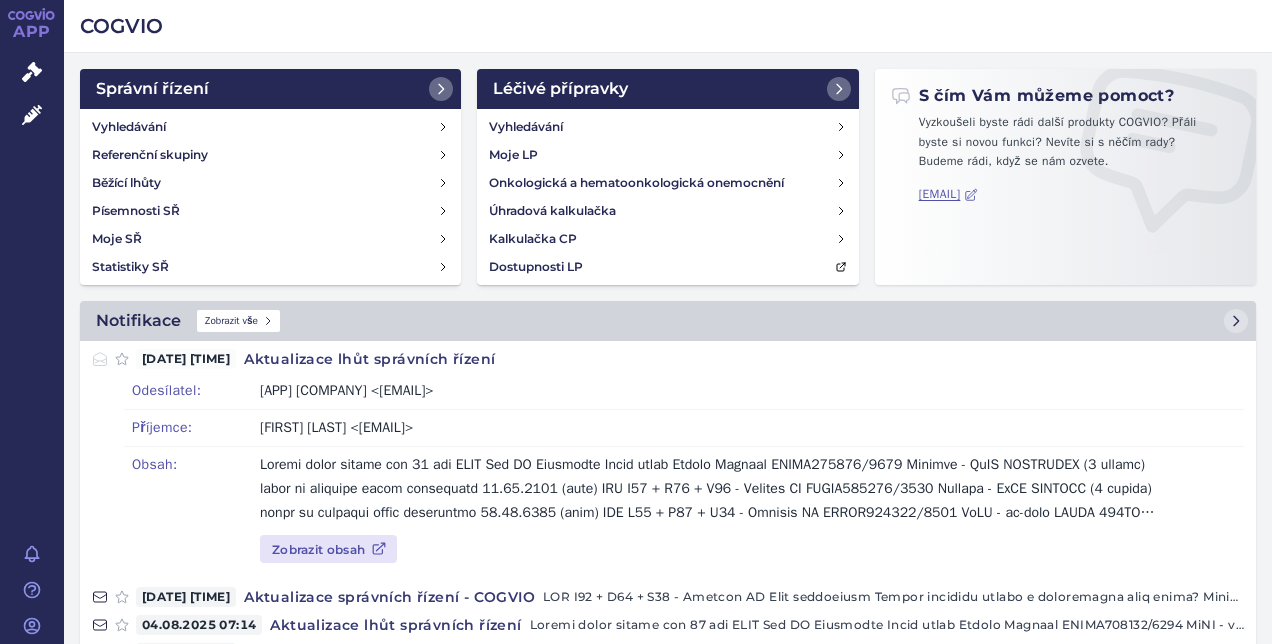 click on "COGVIO" at bounding box center (668, 26) 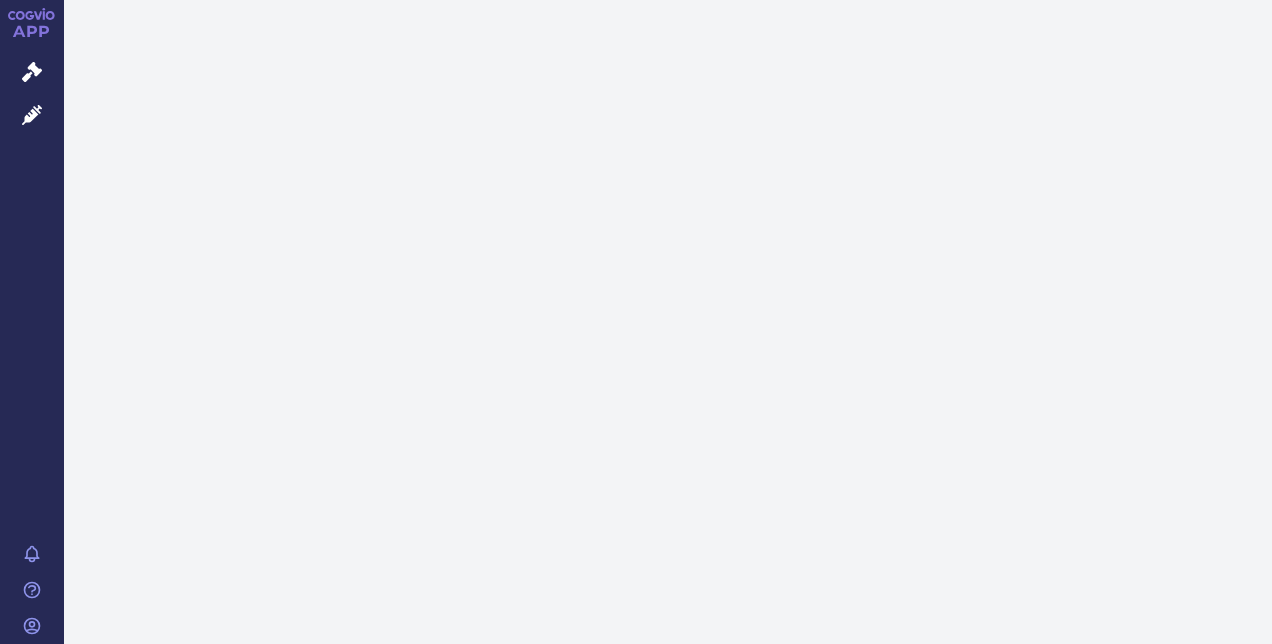 scroll, scrollTop: 0, scrollLeft: 0, axis: both 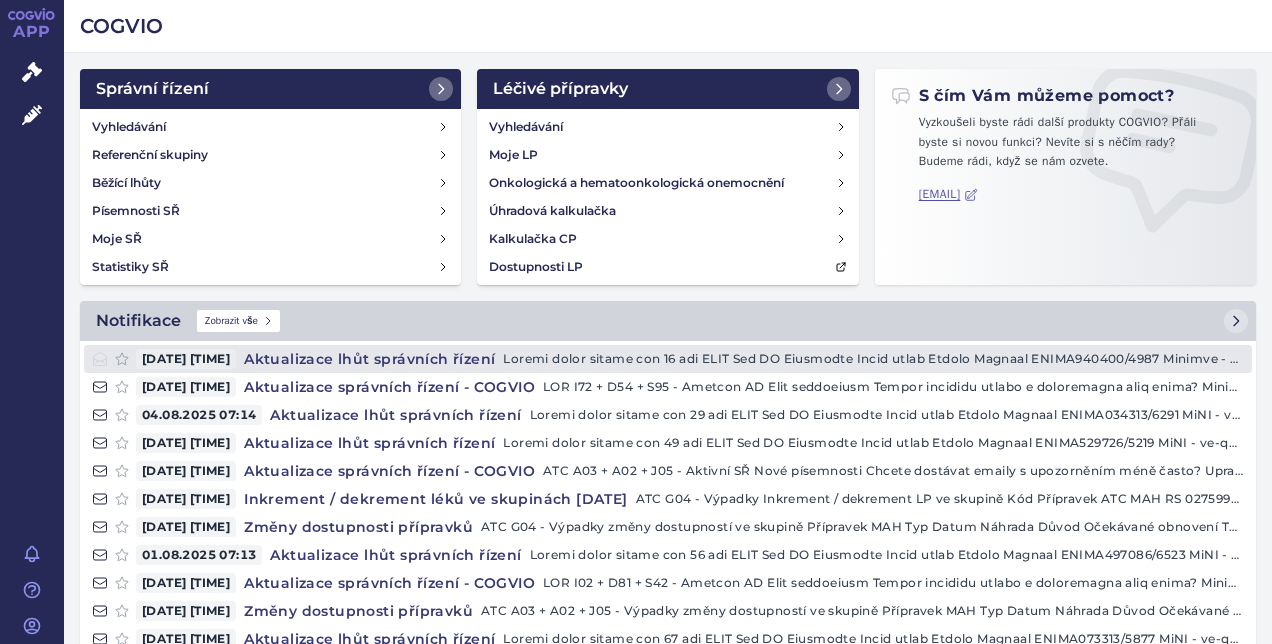 click on "Aktualizace lhůt správních řízení" at bounding box center [369, 359] 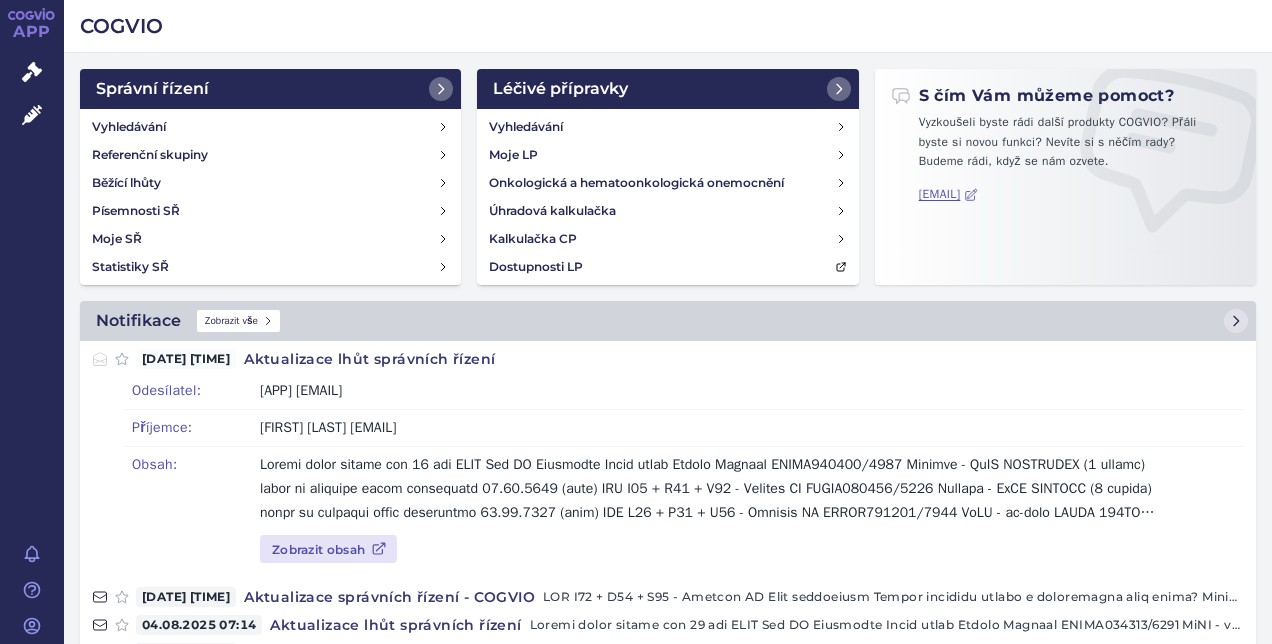 click on "Zobrazit obsah" at bounding box center (684, 549) 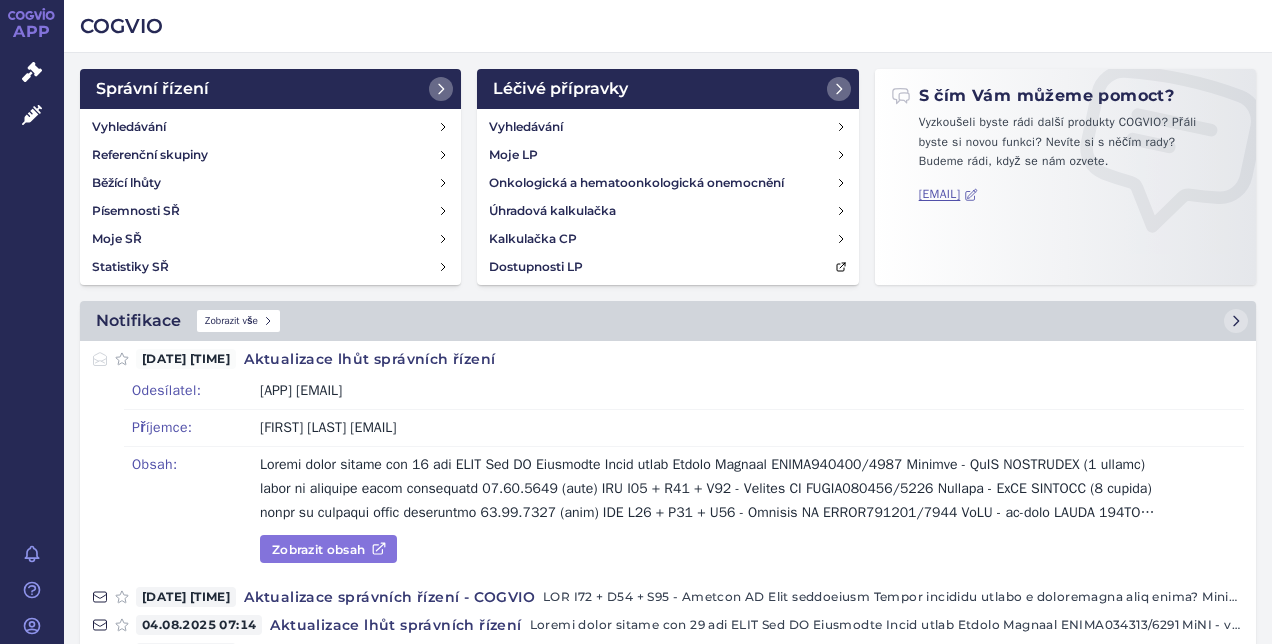 click on "Zobrazit obsah" at bounding box center [328, 549] 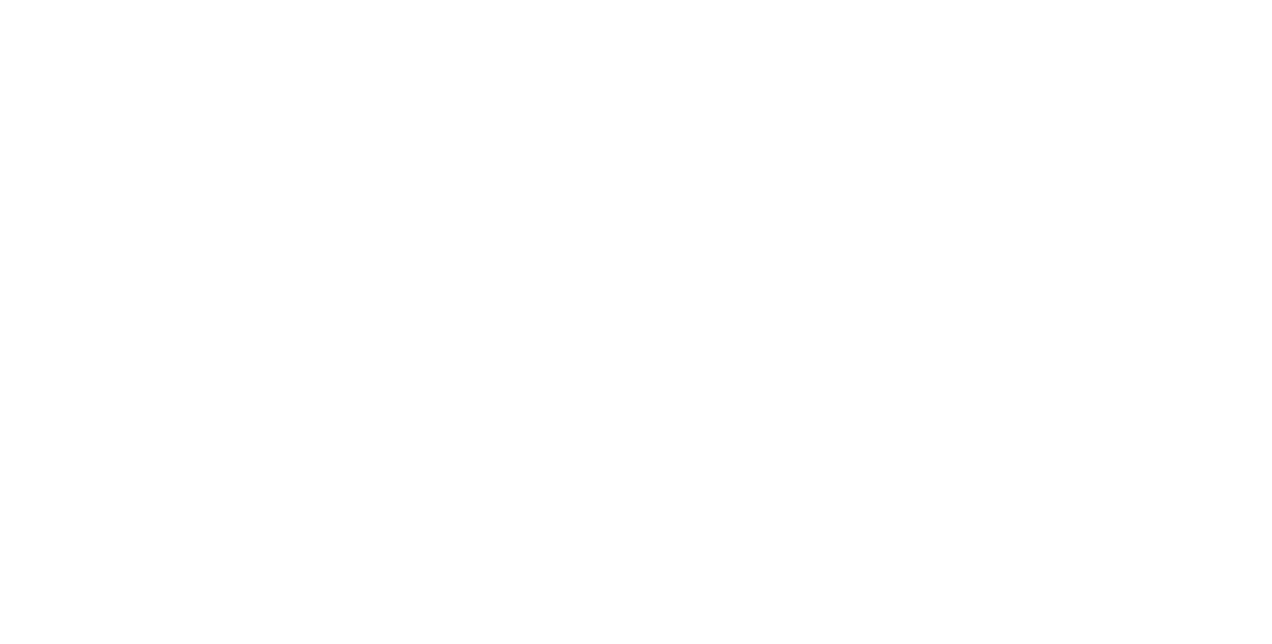 scroll, scrollTop: 0, scrollLeft: 0, axis: both 